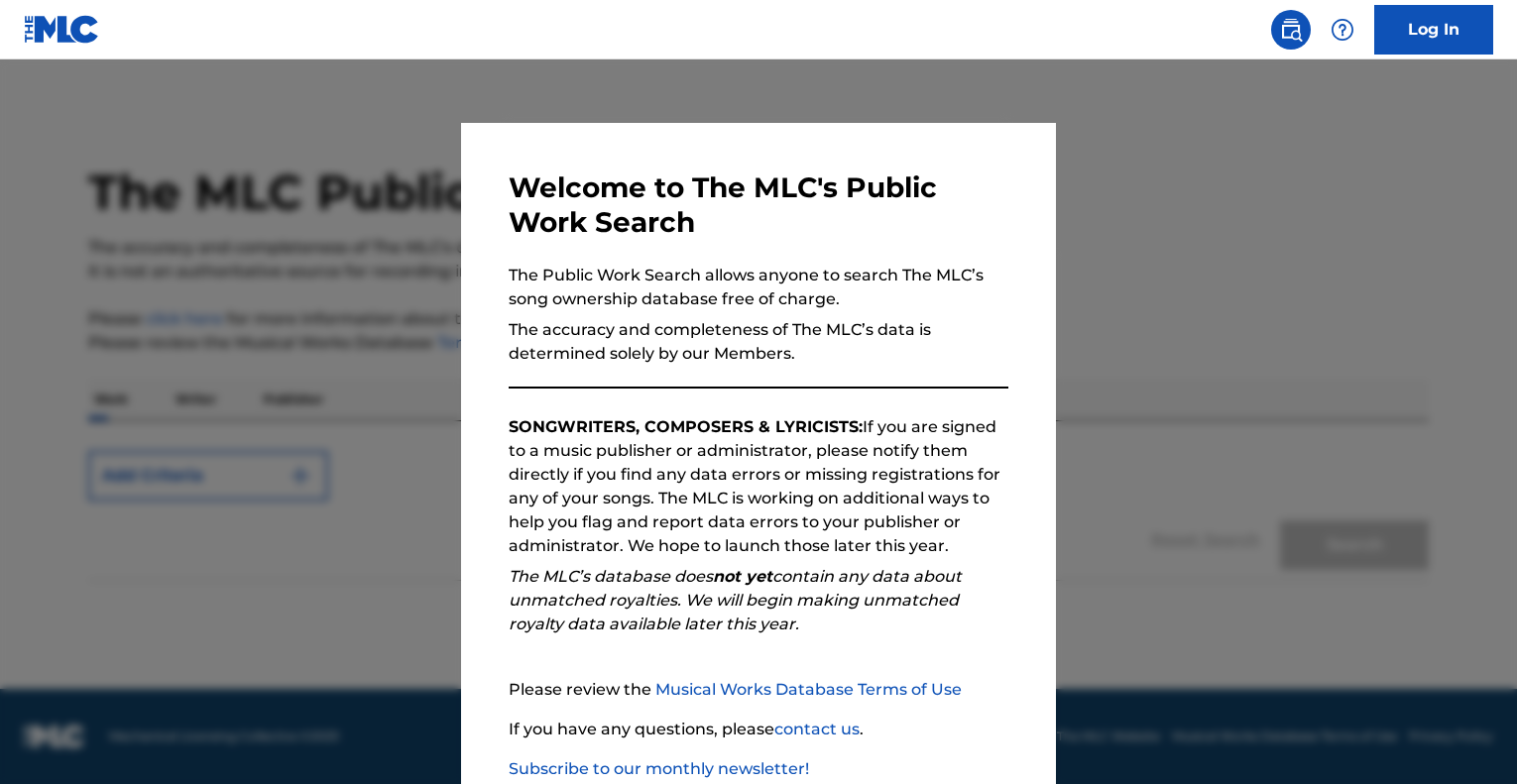 scroll, scrollTop: 0, scrollLeft: 0, axis: both 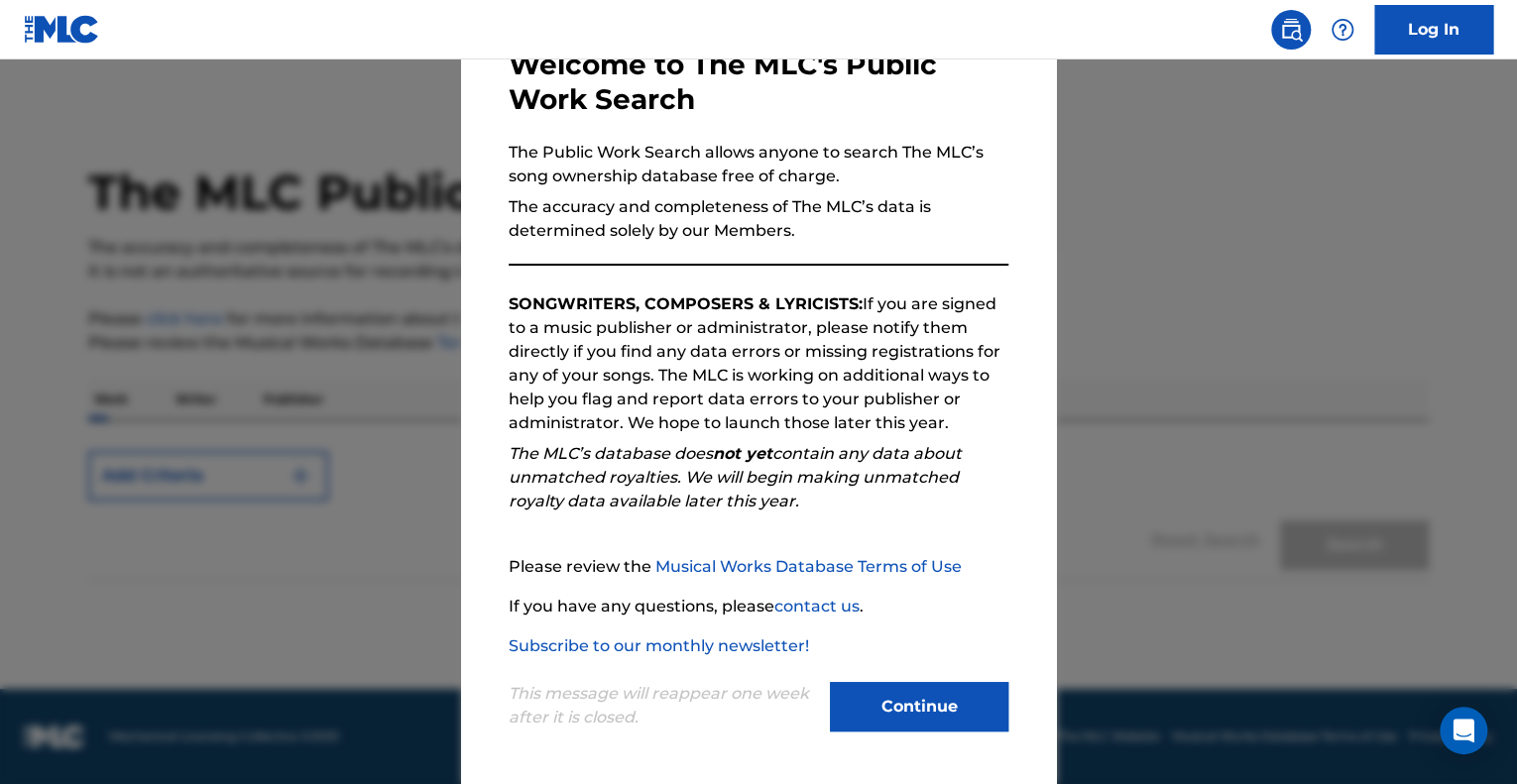 click on "Continue" at bounding box center (919, 707) 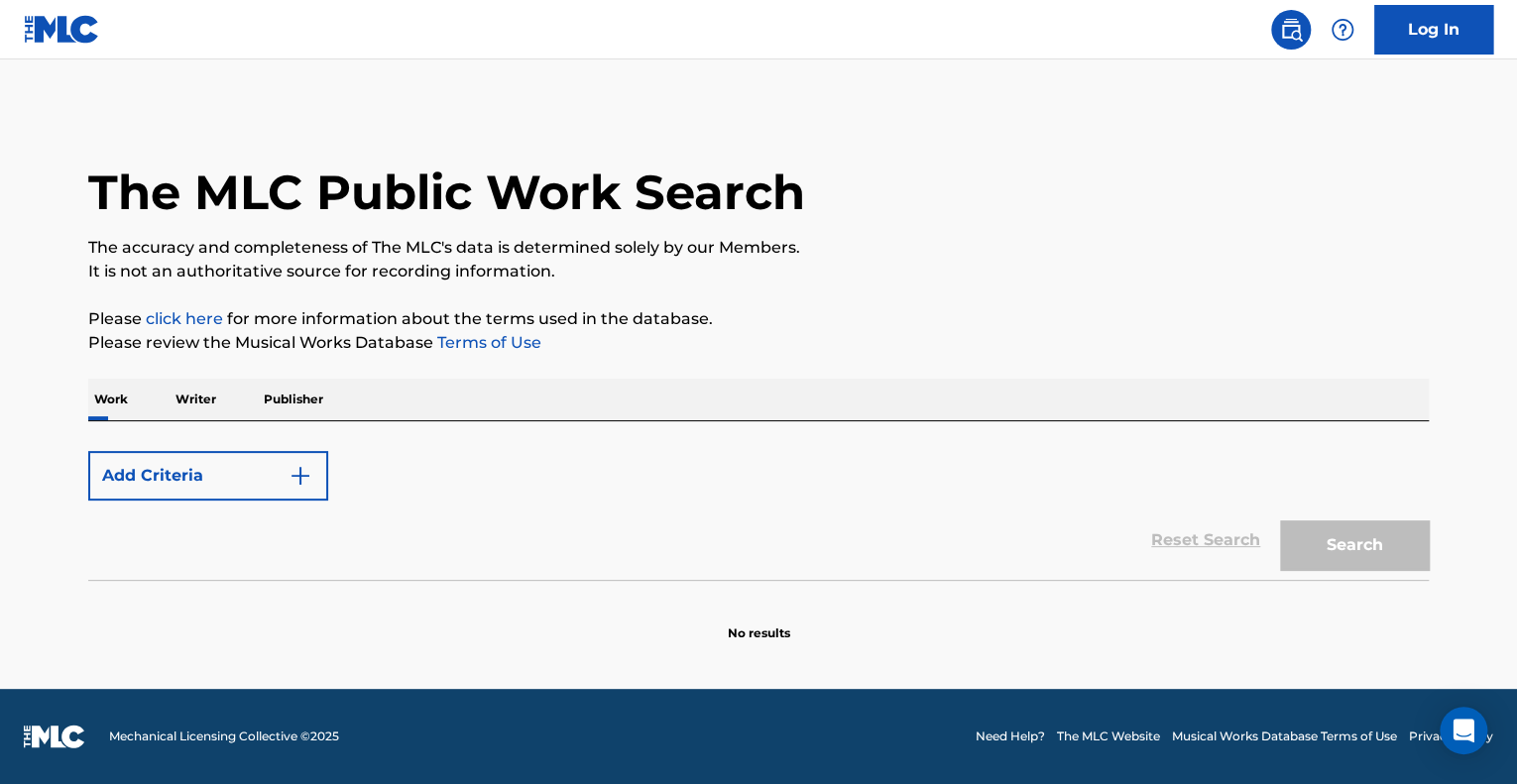 click on "Reset Search Search" at bounding box center [758, 540] 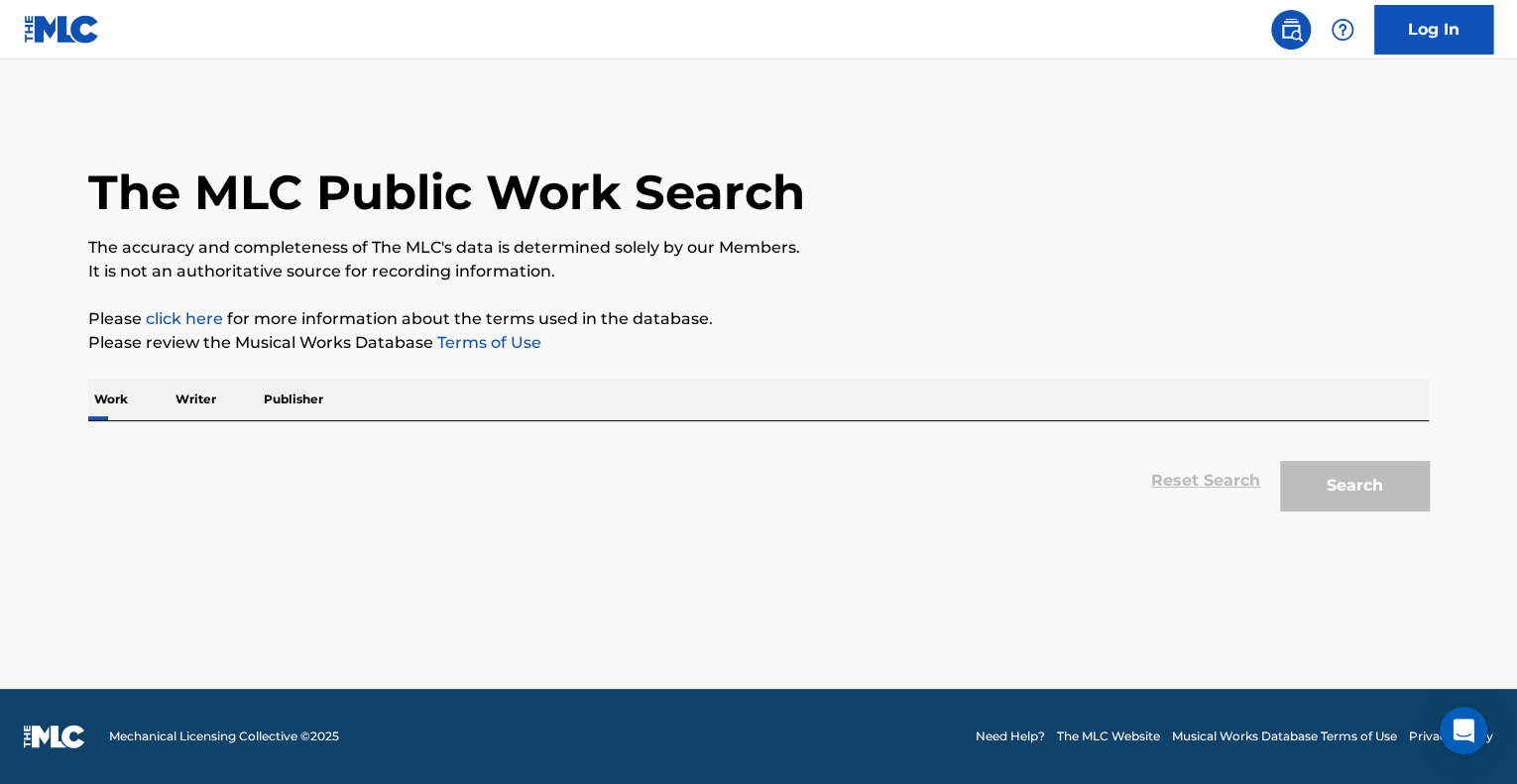 click on "Writer" at bounding box center (195, 399) 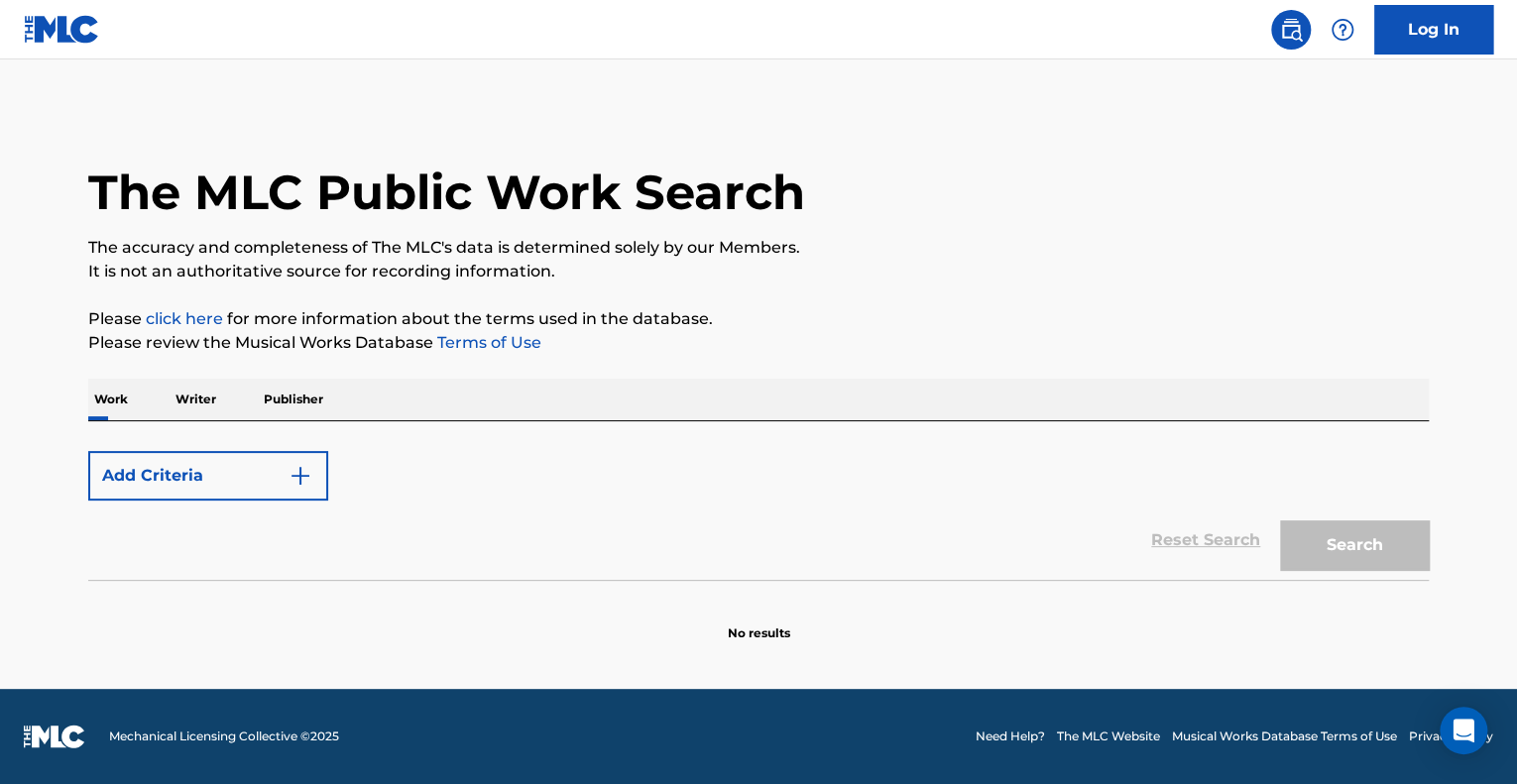 click on "Add Criteria" at bounding box center (208, 476) 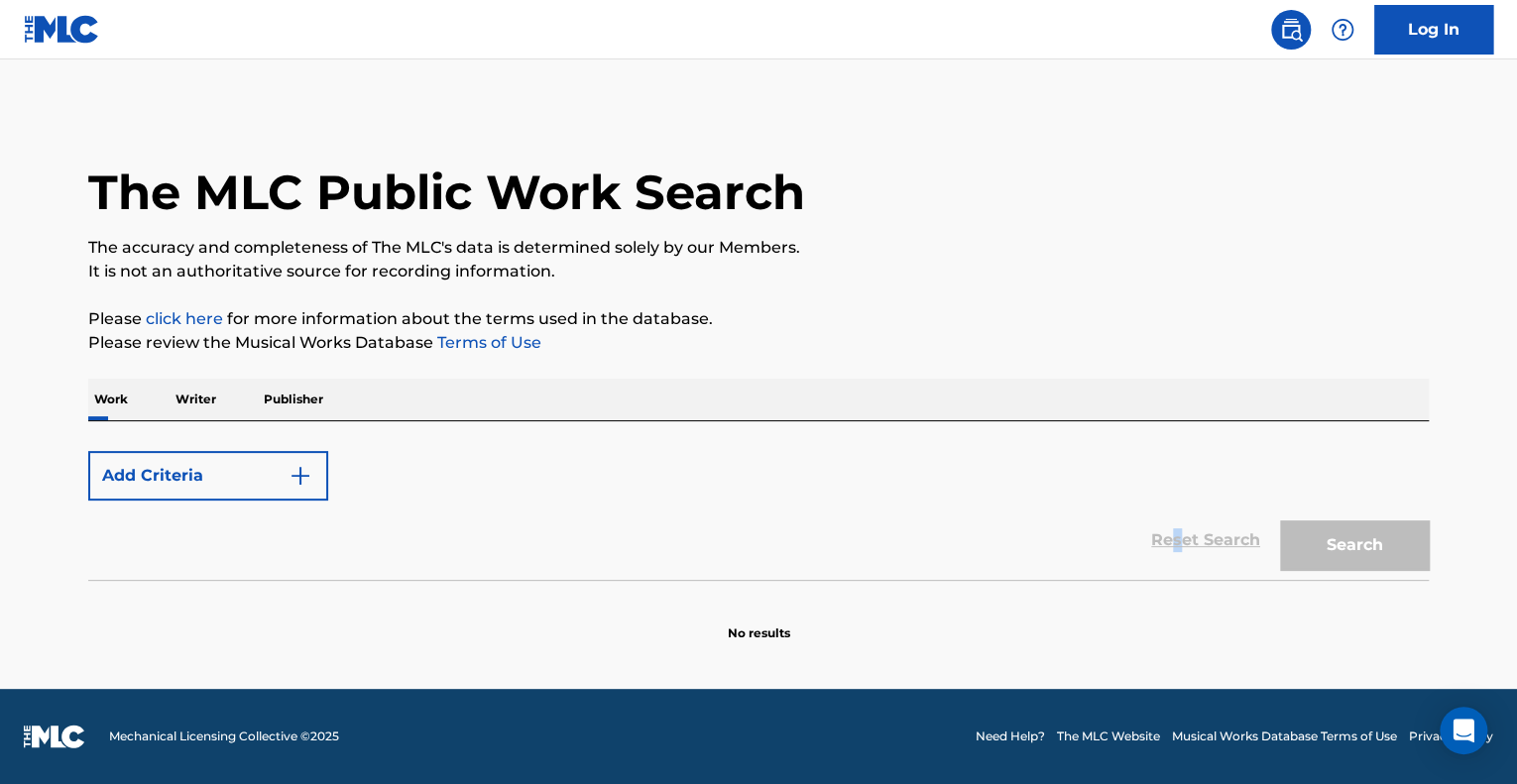 click on "Reset Search Search" at bounding box center [758, 540] 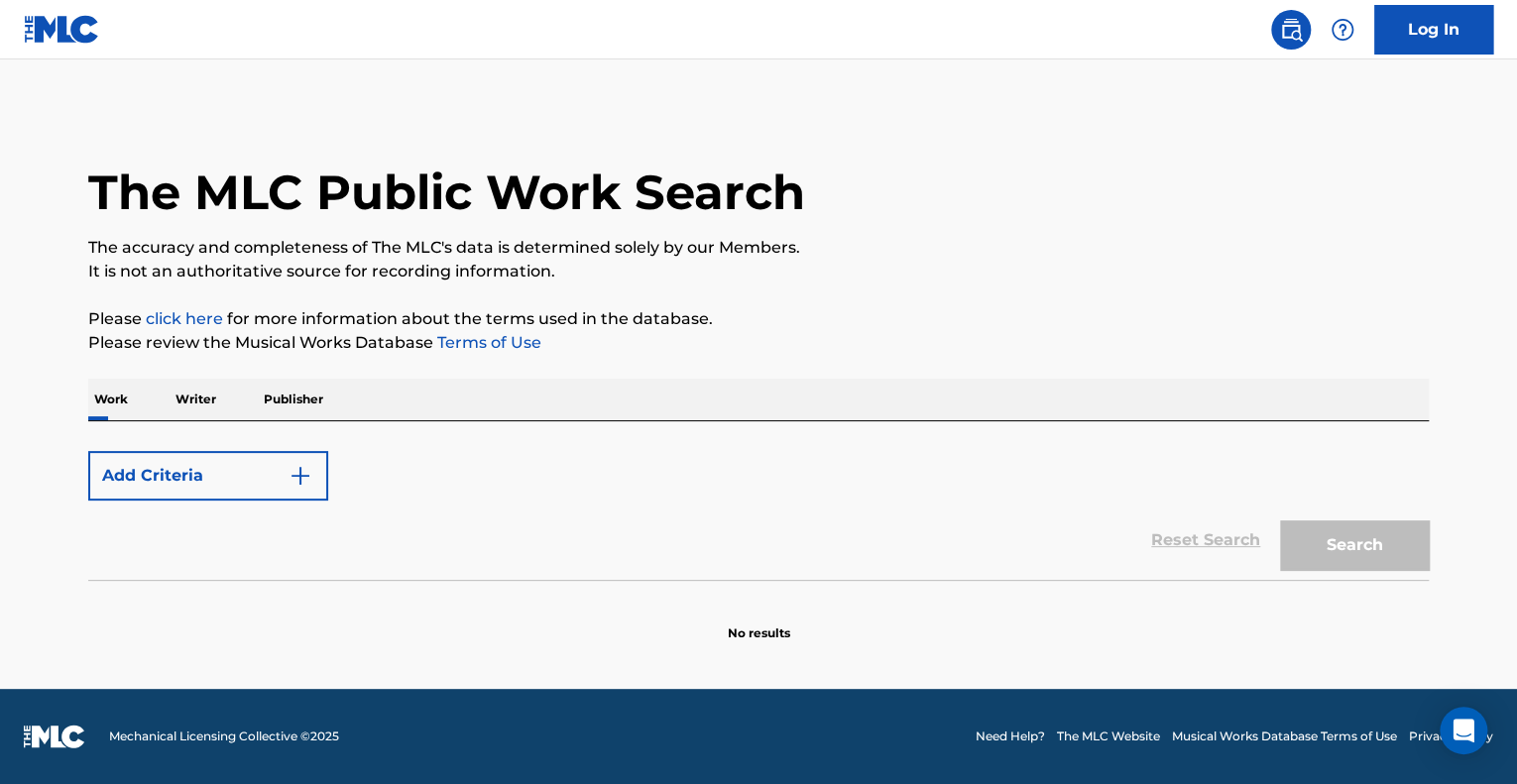 click on "Reset Search Search" at bounding box center [758, 540] 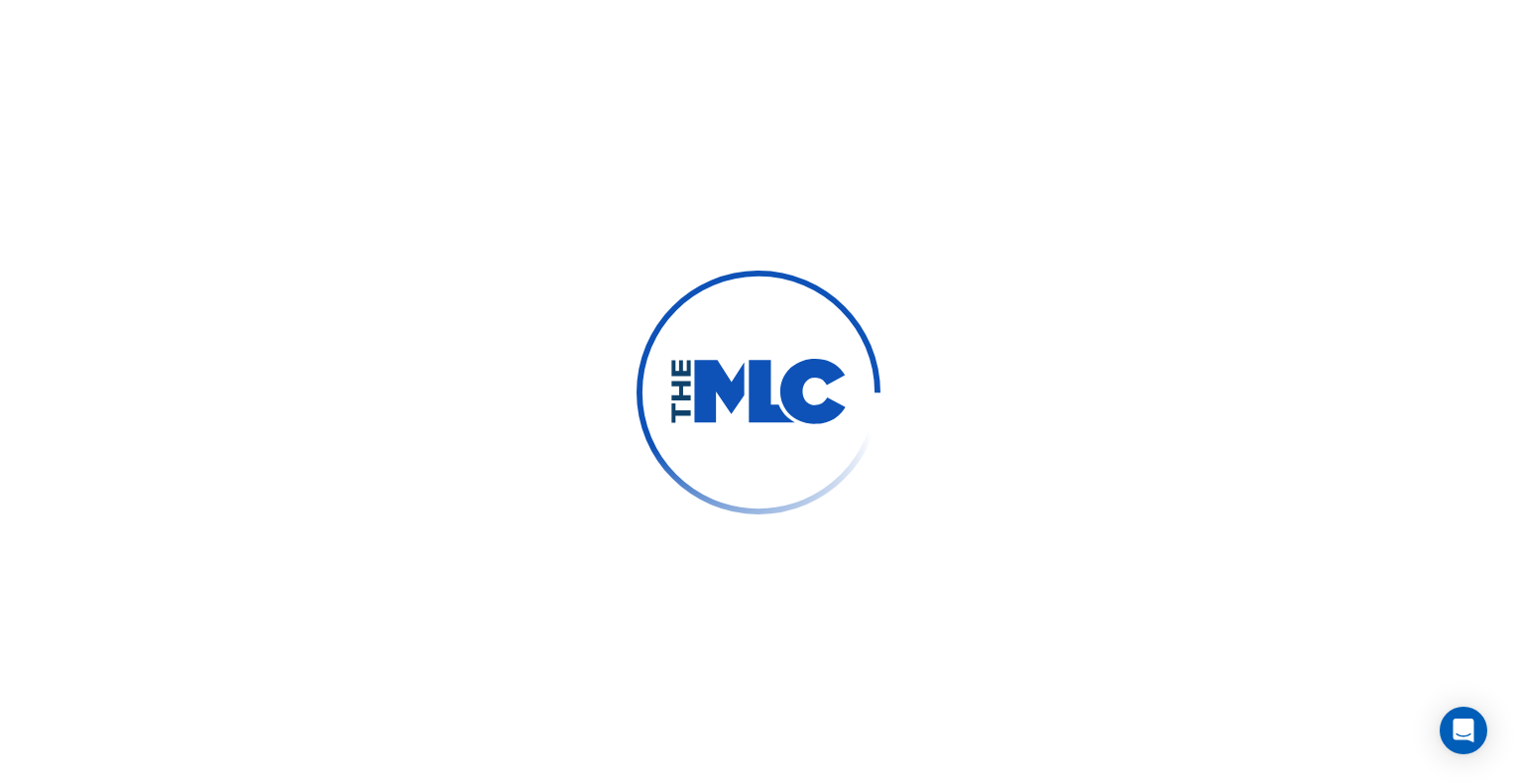 scroll, scrollTop: 0, scrollLeft: 0, axis: both 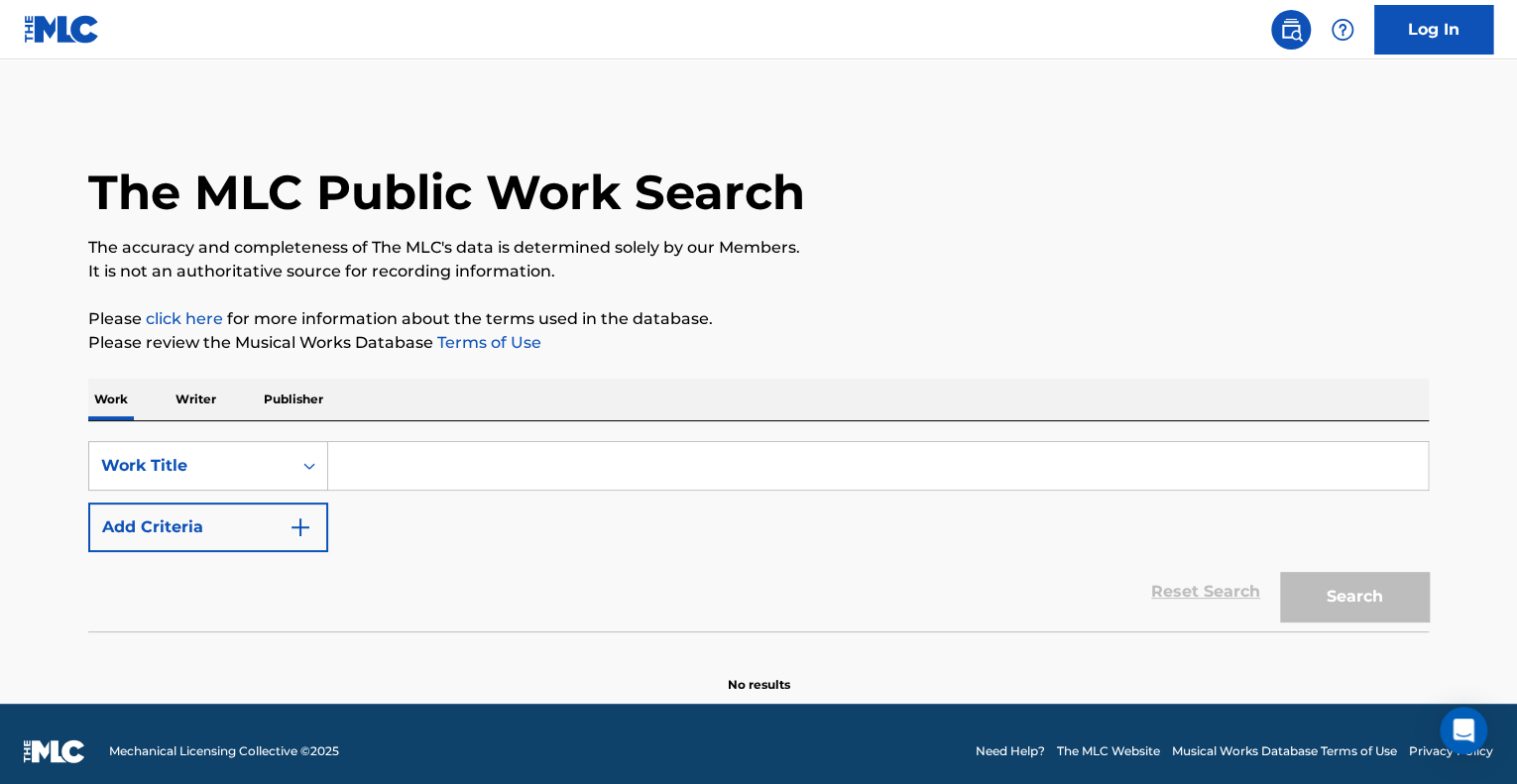 click at bounding box center [877, 466] 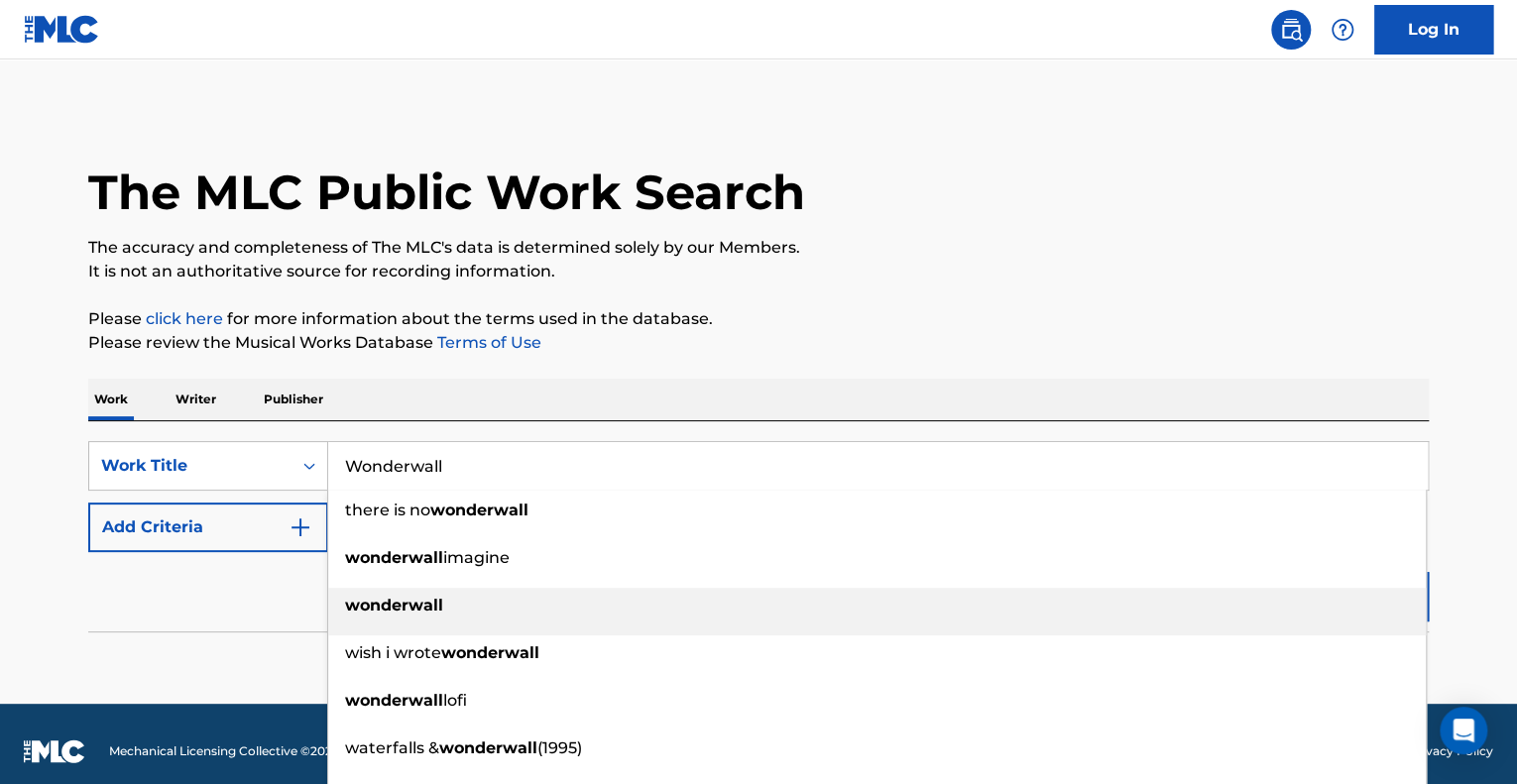 click on "wonderwall" at bounding box center (394, 605) 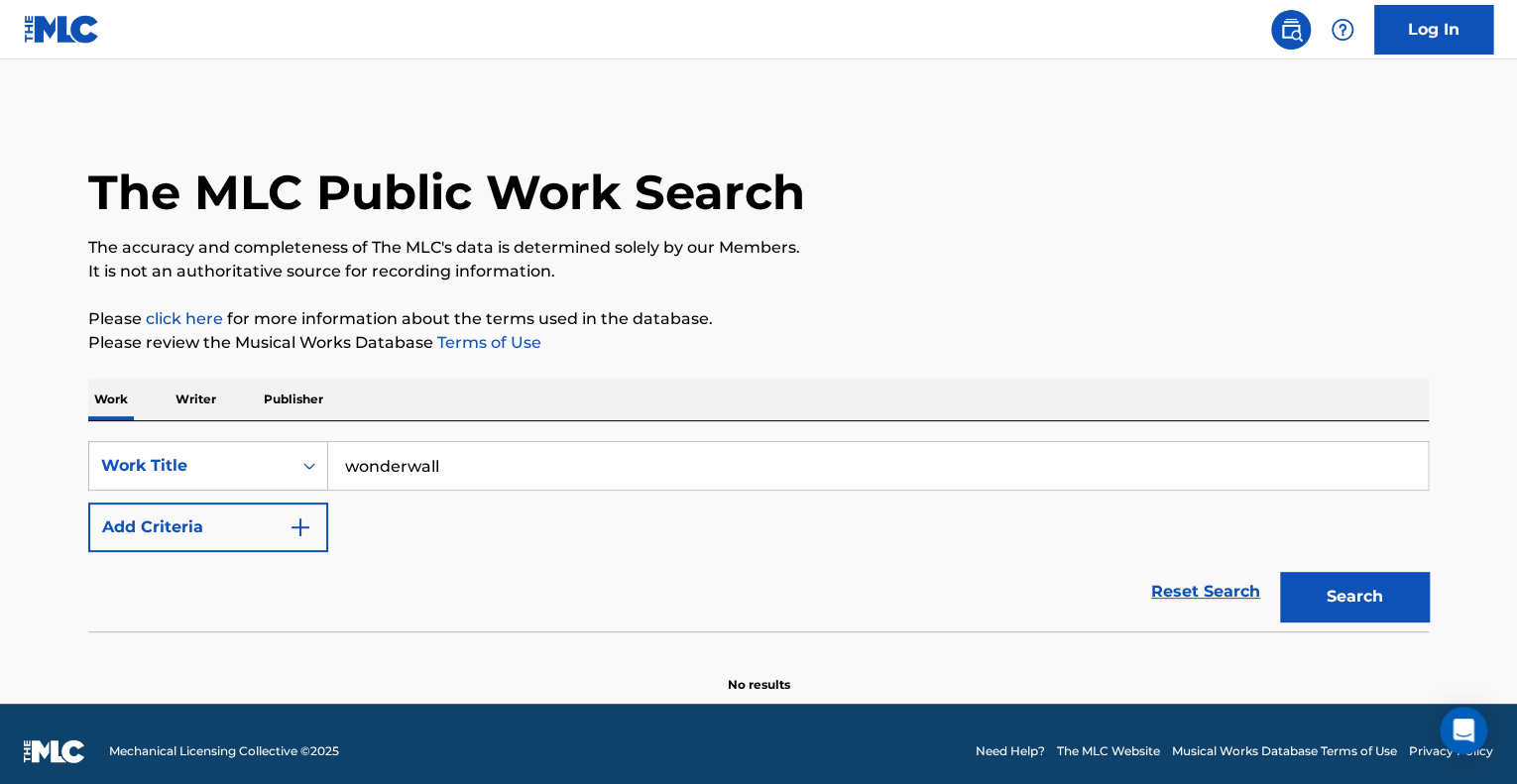 click on "Search" at bounding box center [1354, 597] 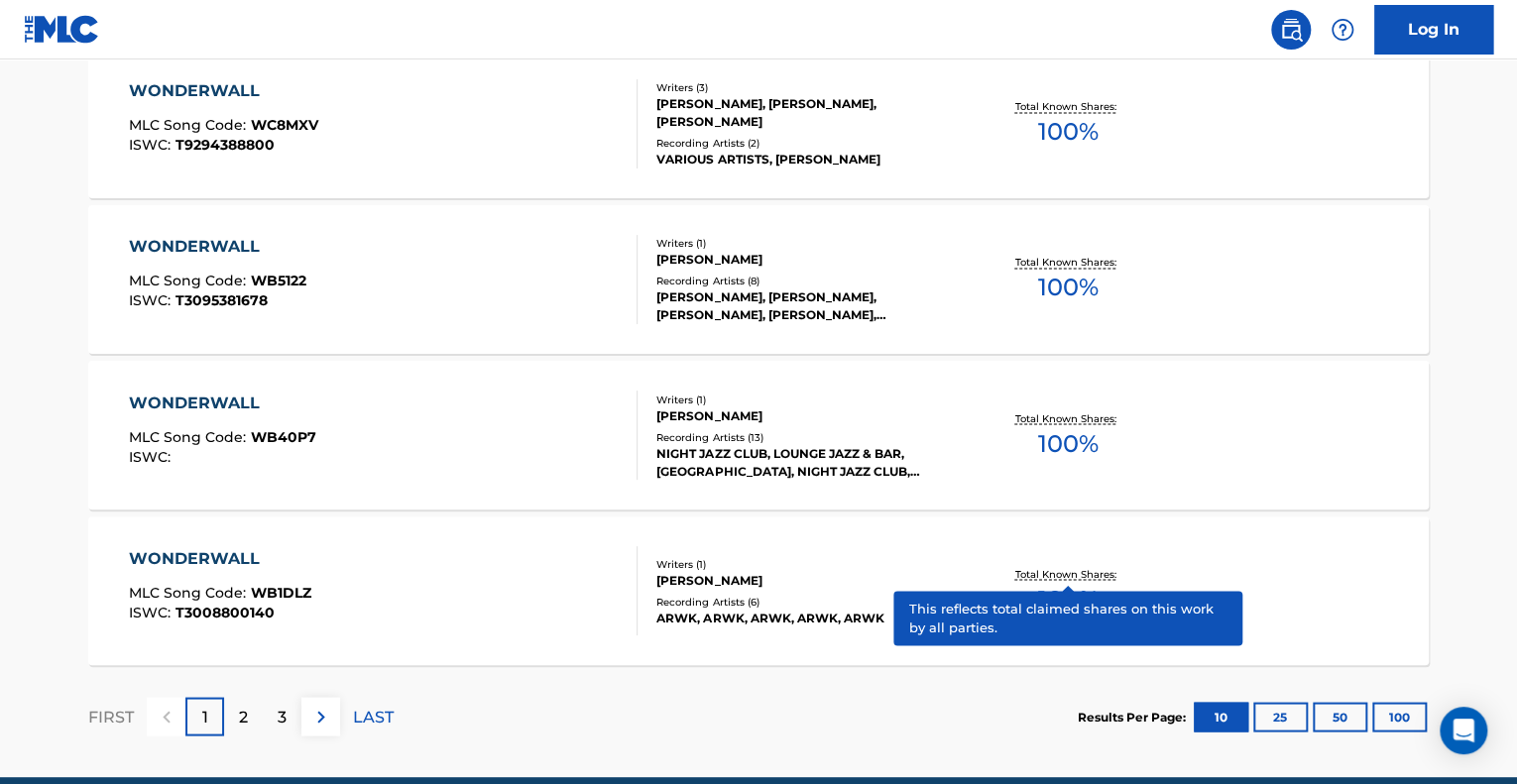scroll, scrollTop: 1586, scrollLeft: 0, axis: vertical 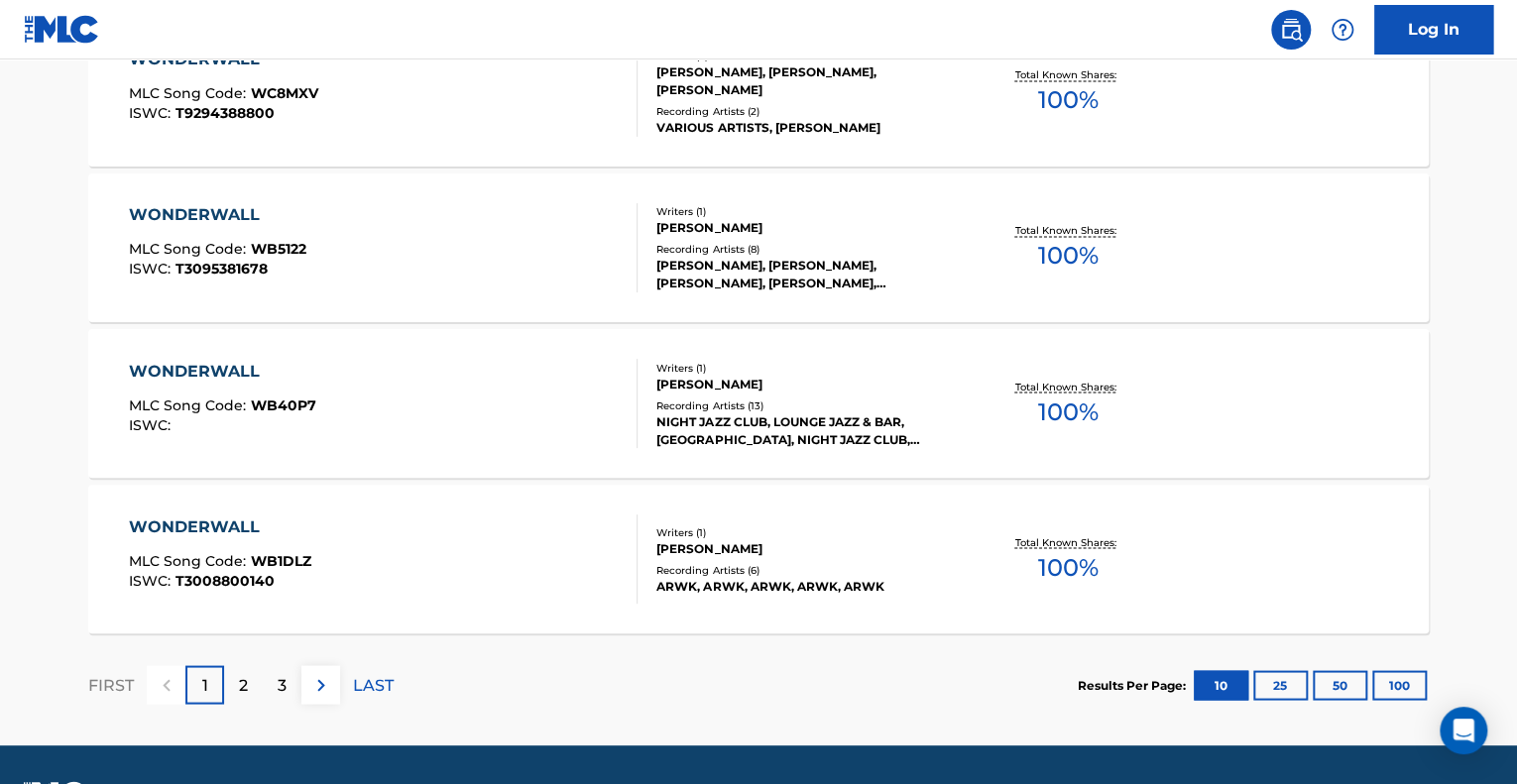 click on "50" at bounding box center [1340, 685] 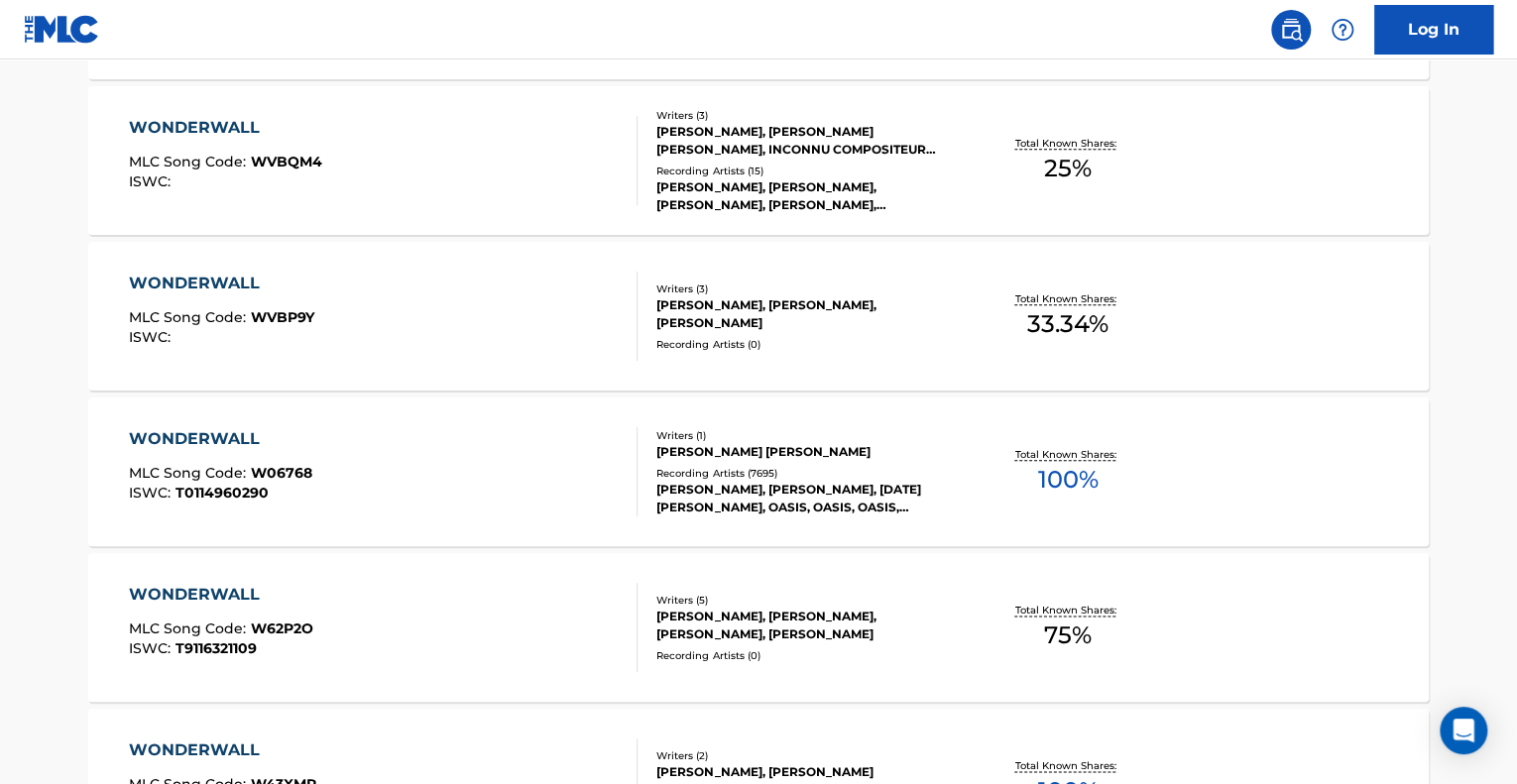 scroll, scrollTop: 4658, scrollLeft: 0, axis: vertical 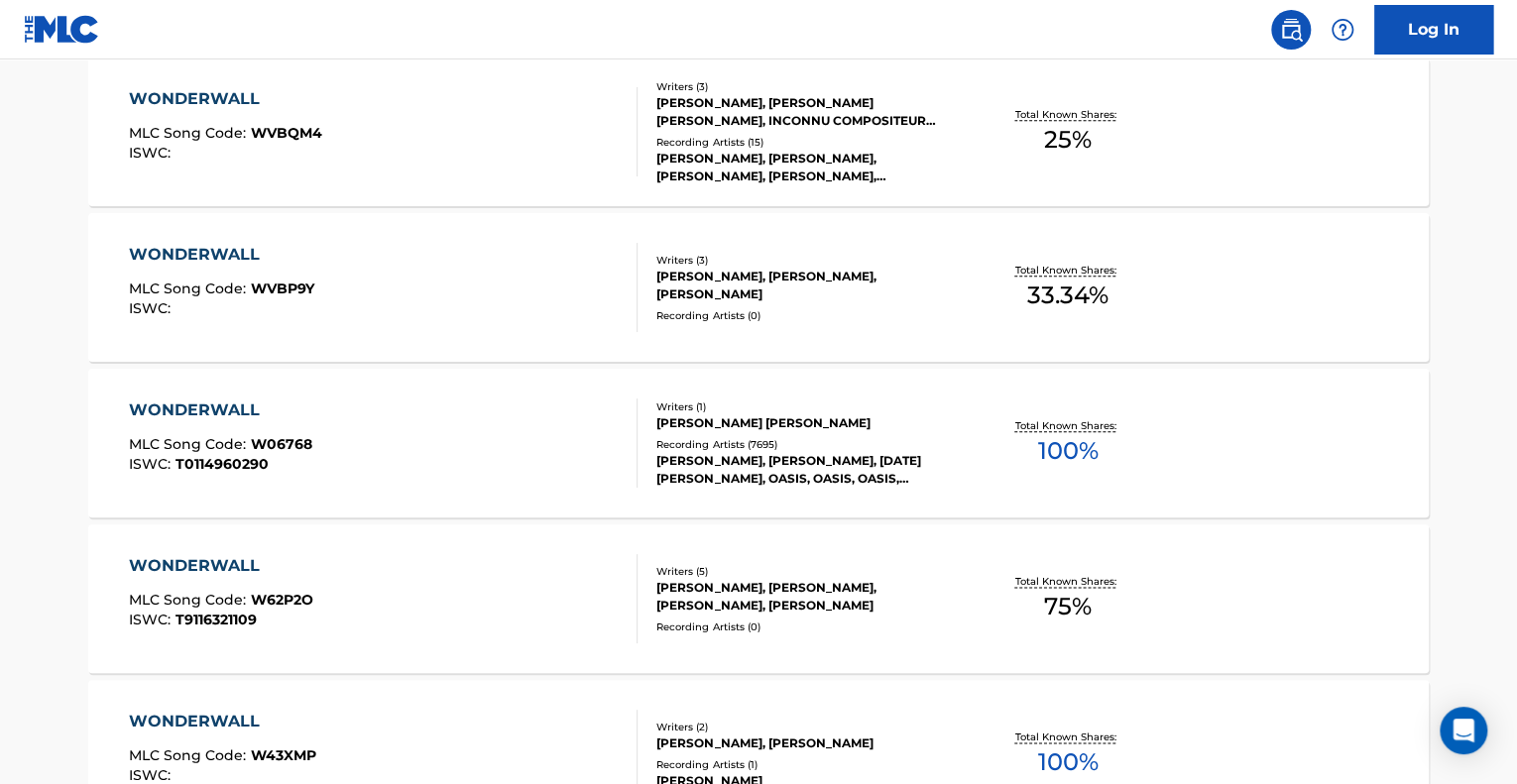 click on "WONDERWALL" at bounding box center (220, 410) 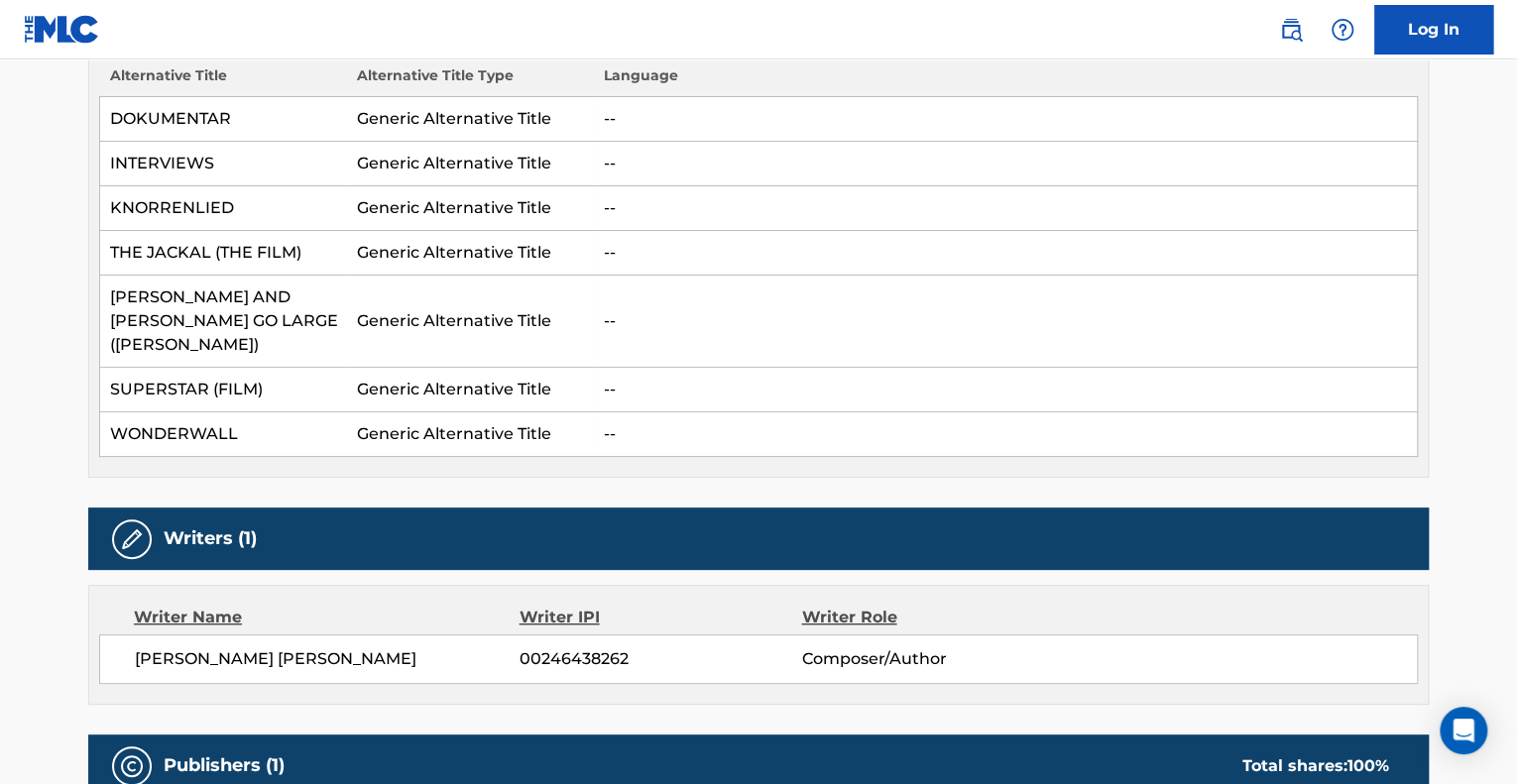 scroll, scrollTop: 694, scrollLeft: 0, axis: vertical 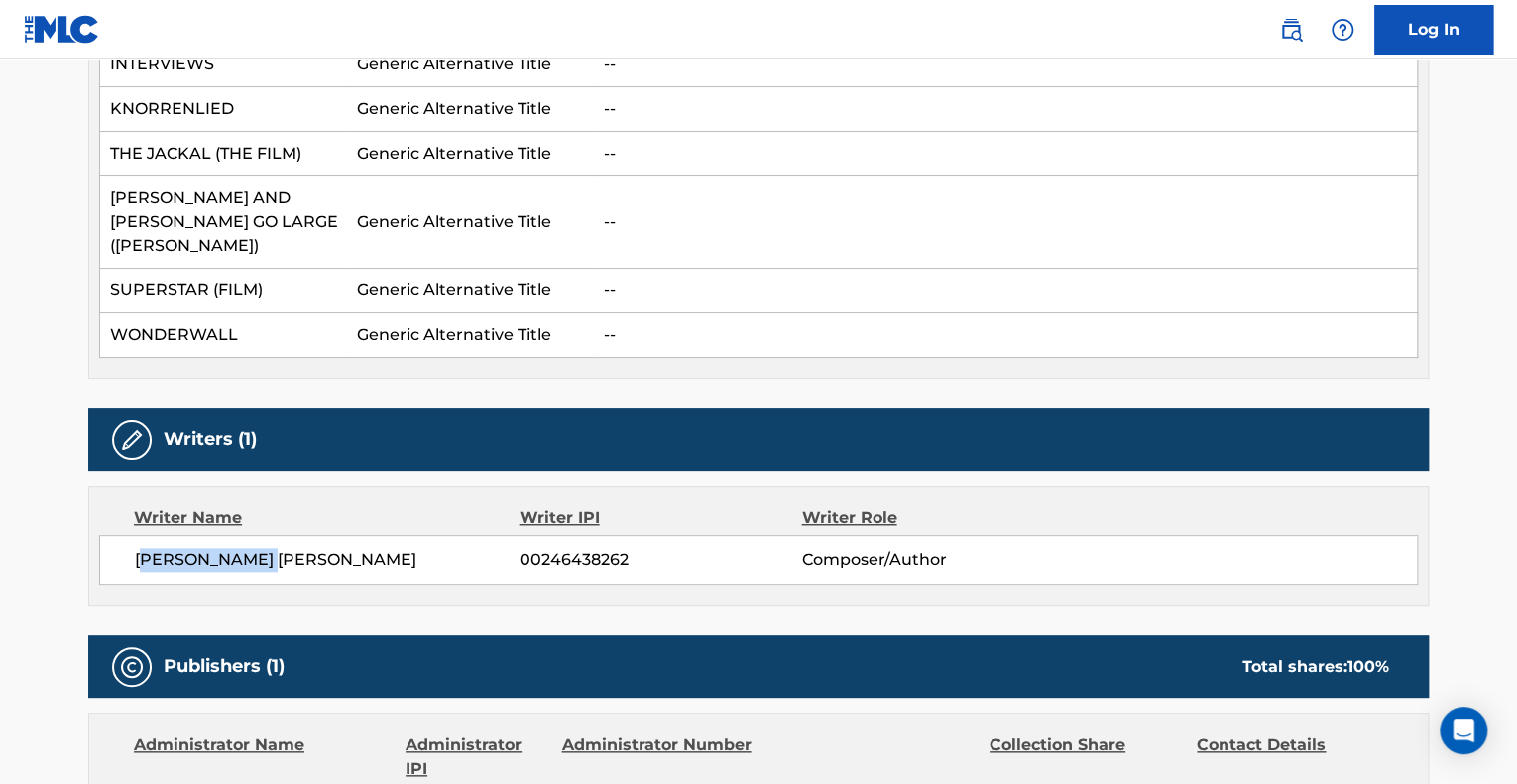 drag, startPoint x: 141, startPoint y: 542, endPoint x: 282, endPoint y: 529, distance: 141.59802 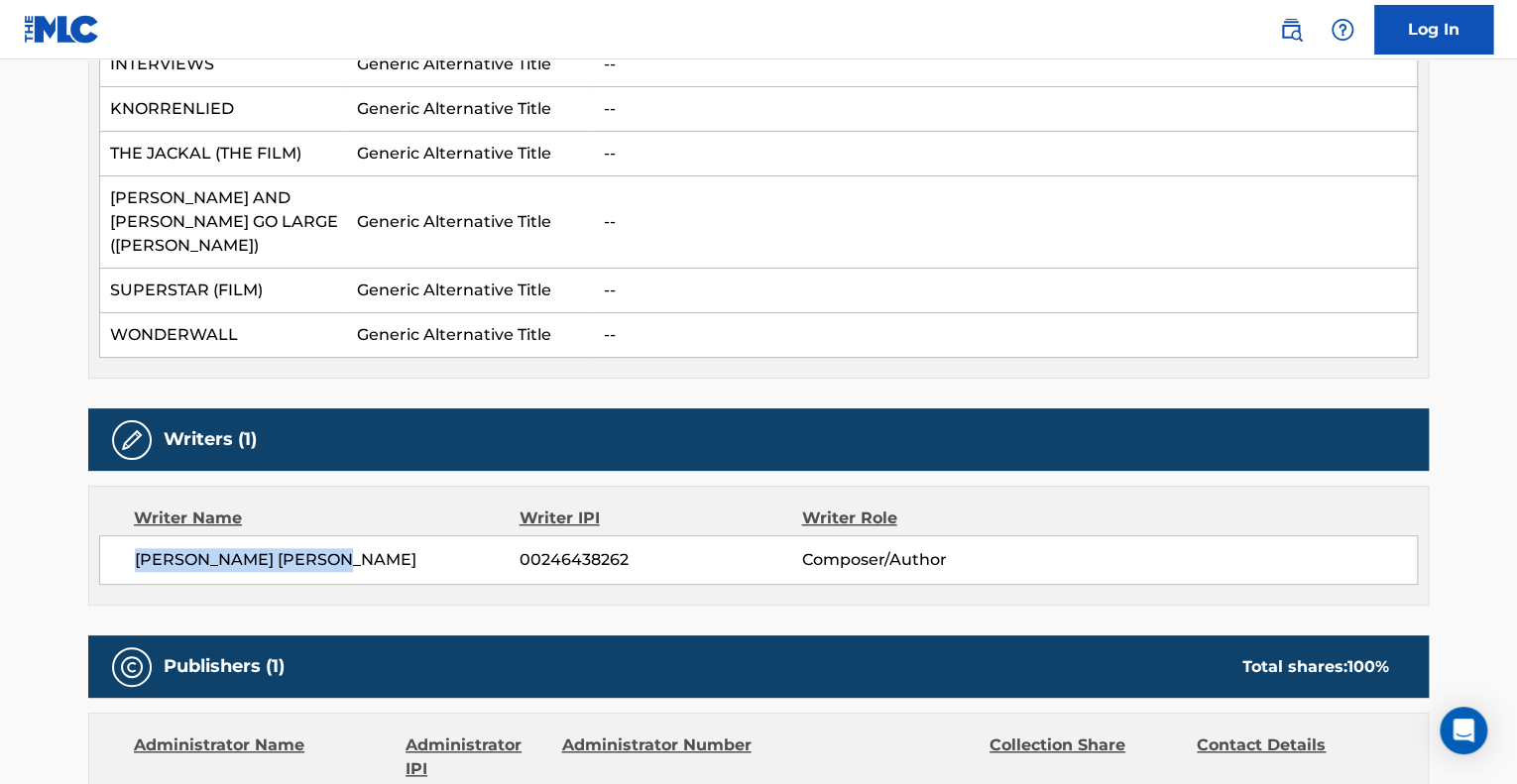drag, startPoint x: 134, startPoint y: 530, endPoint x: 357, endPoint y: 534, distance: 223.03587 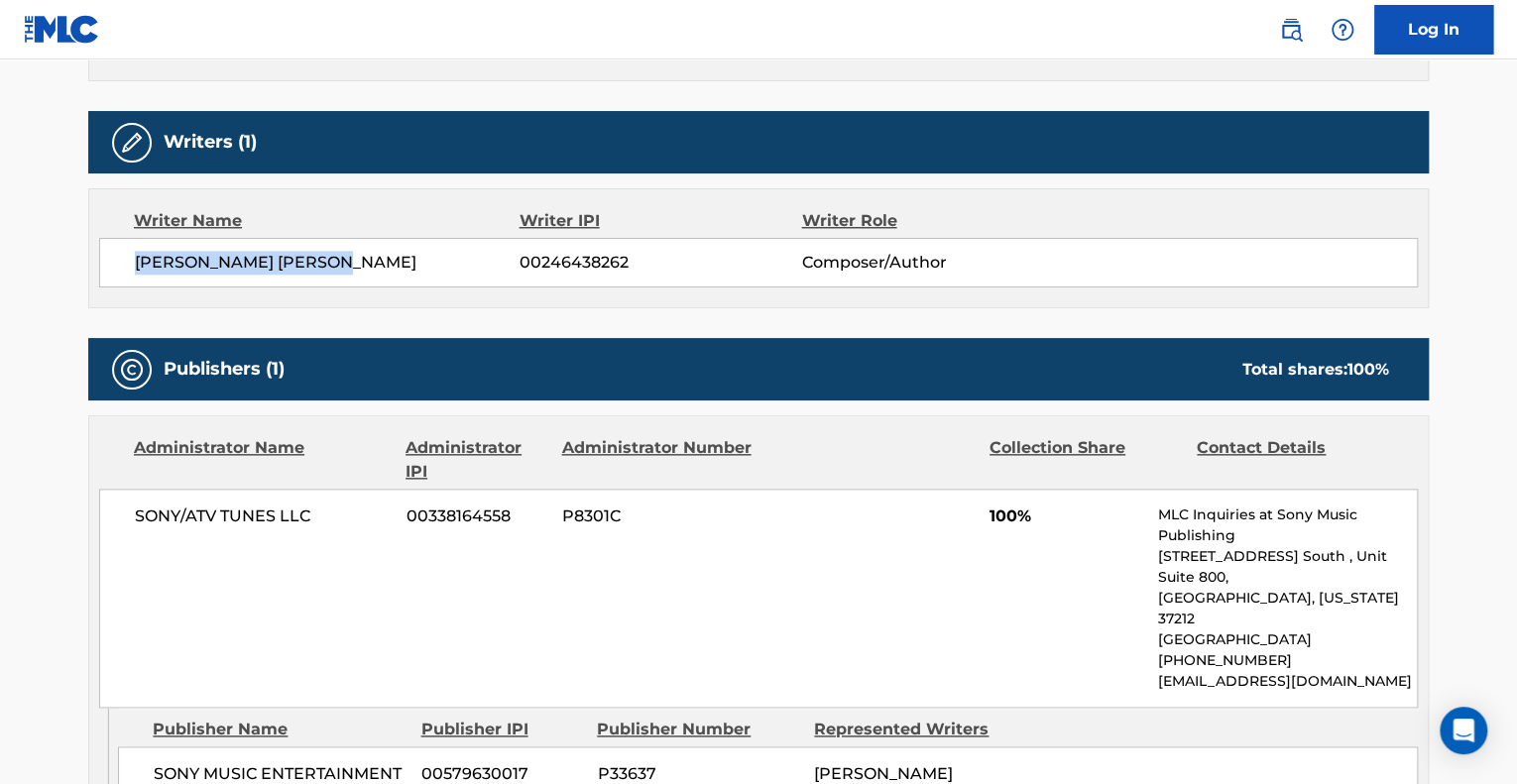 scroll, scrollTop: 1090, scrollLeft: 0, axis: vertical 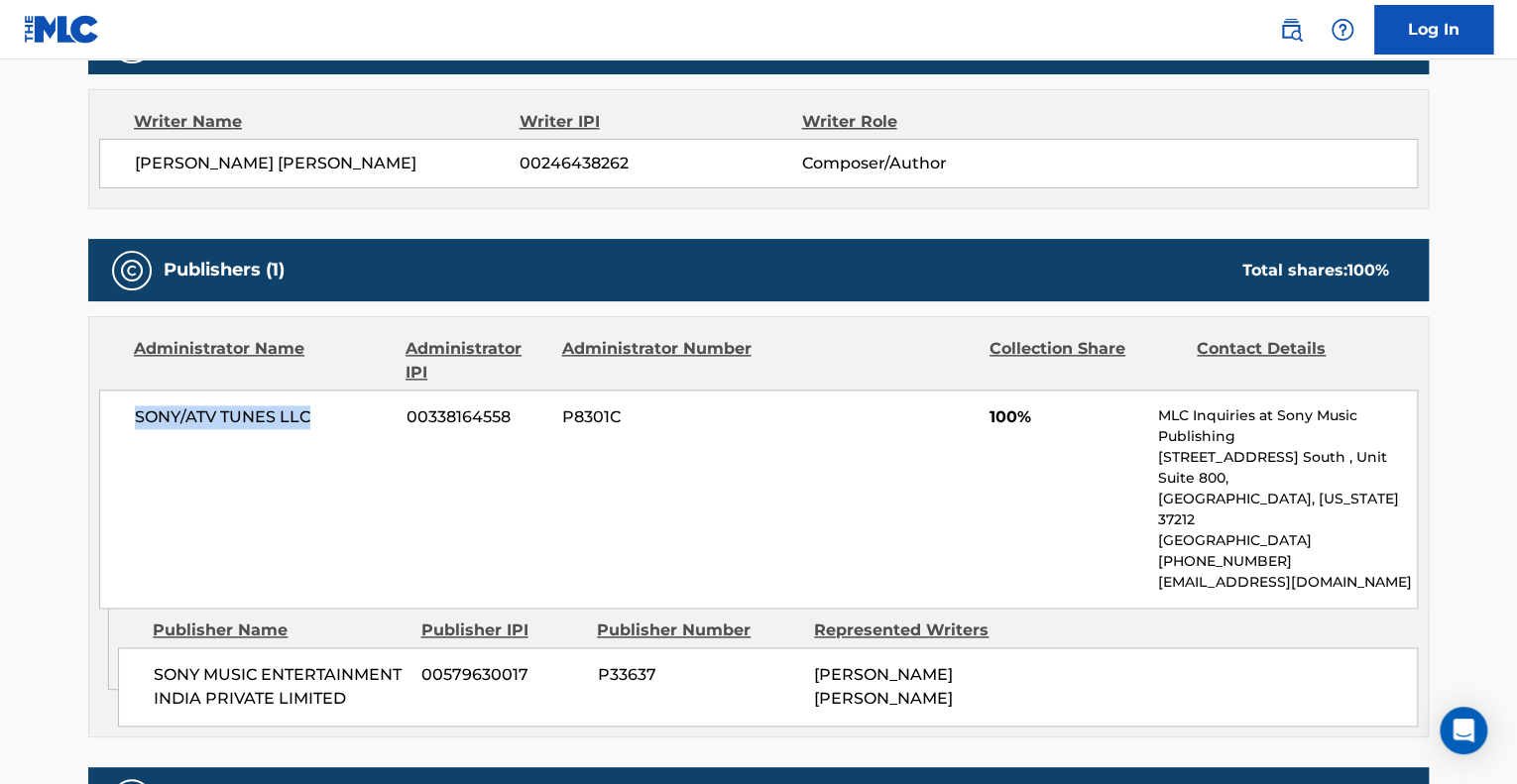 drag, startPoint x: 137, startPoint y: 392, endPoint x: 307, endPoint y: 386, distance: 170.10585 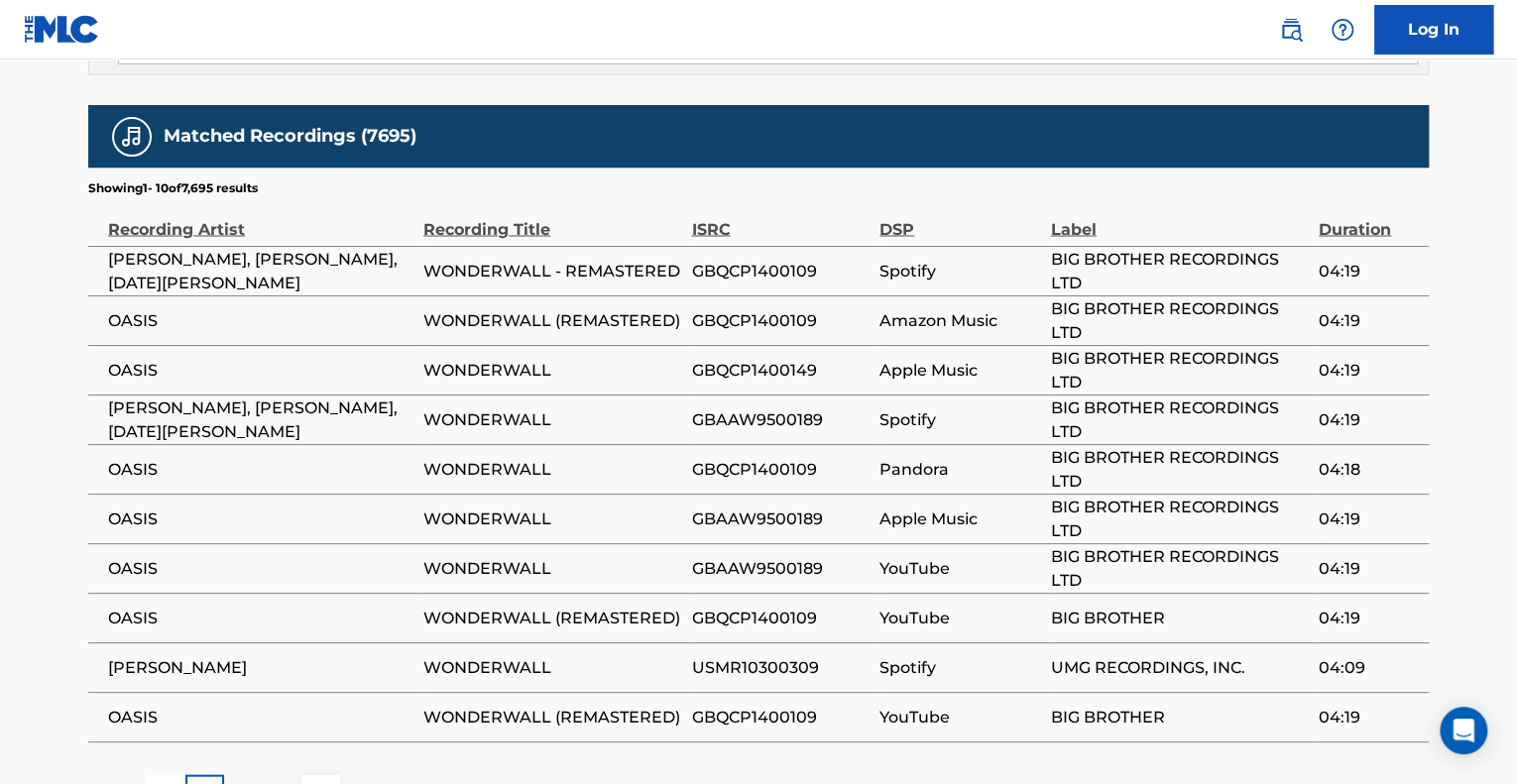 scroll, scrollTop: 1784, scrollLeft: 0, axis: vertical 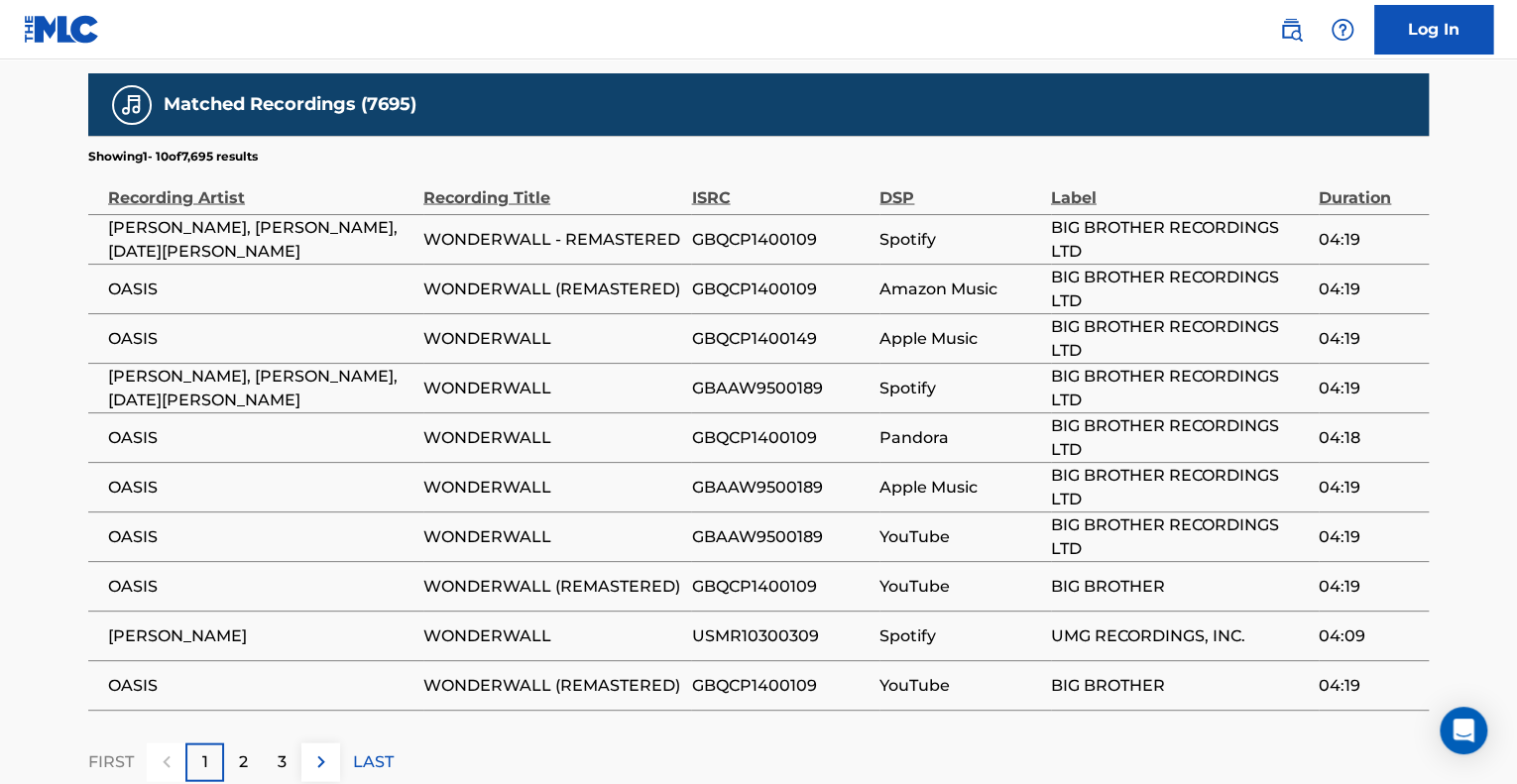click on "2" at bounding box center (243, 761) 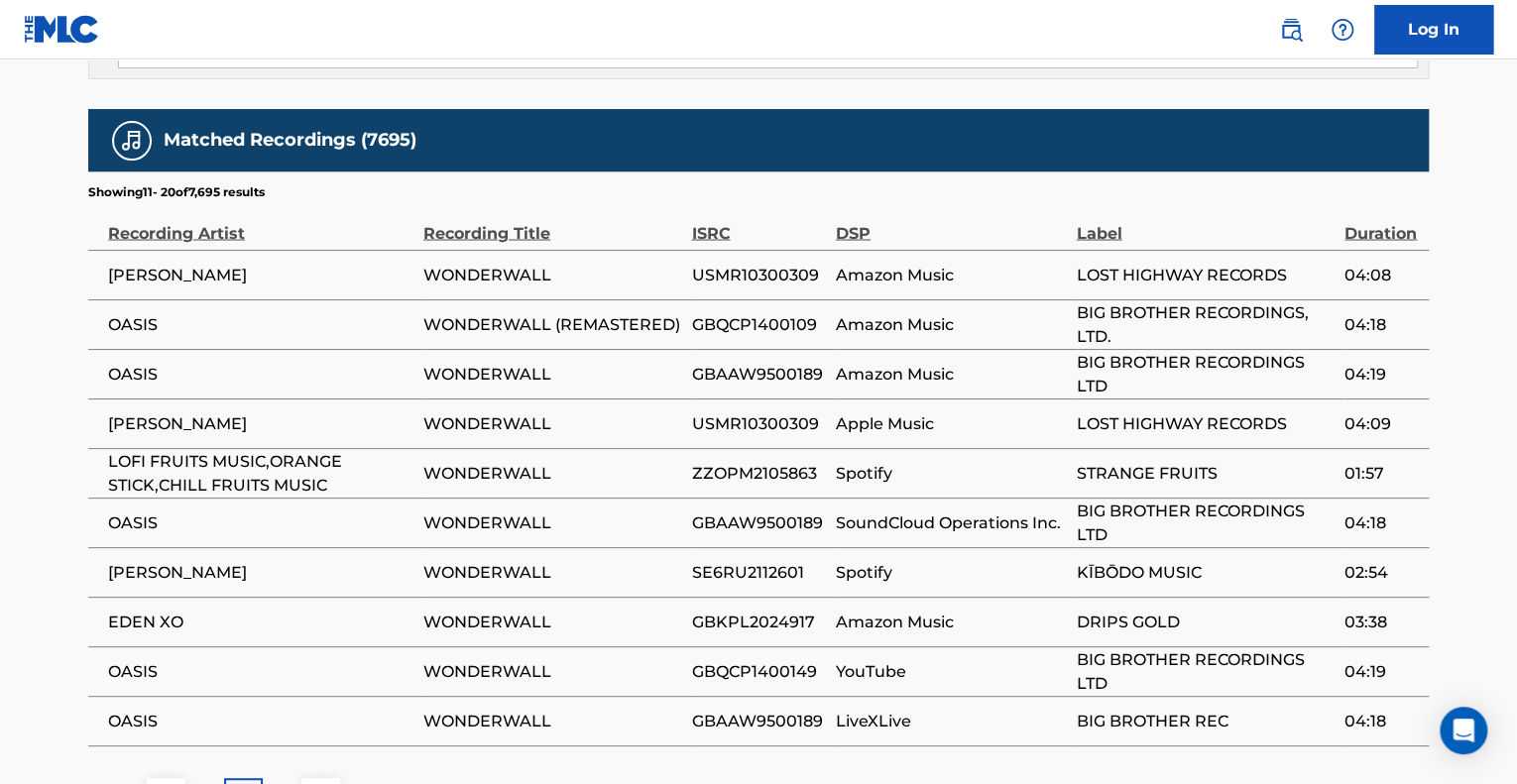 scroll, scrollTop: 1784, scrollLeft: 0, axis: vertical 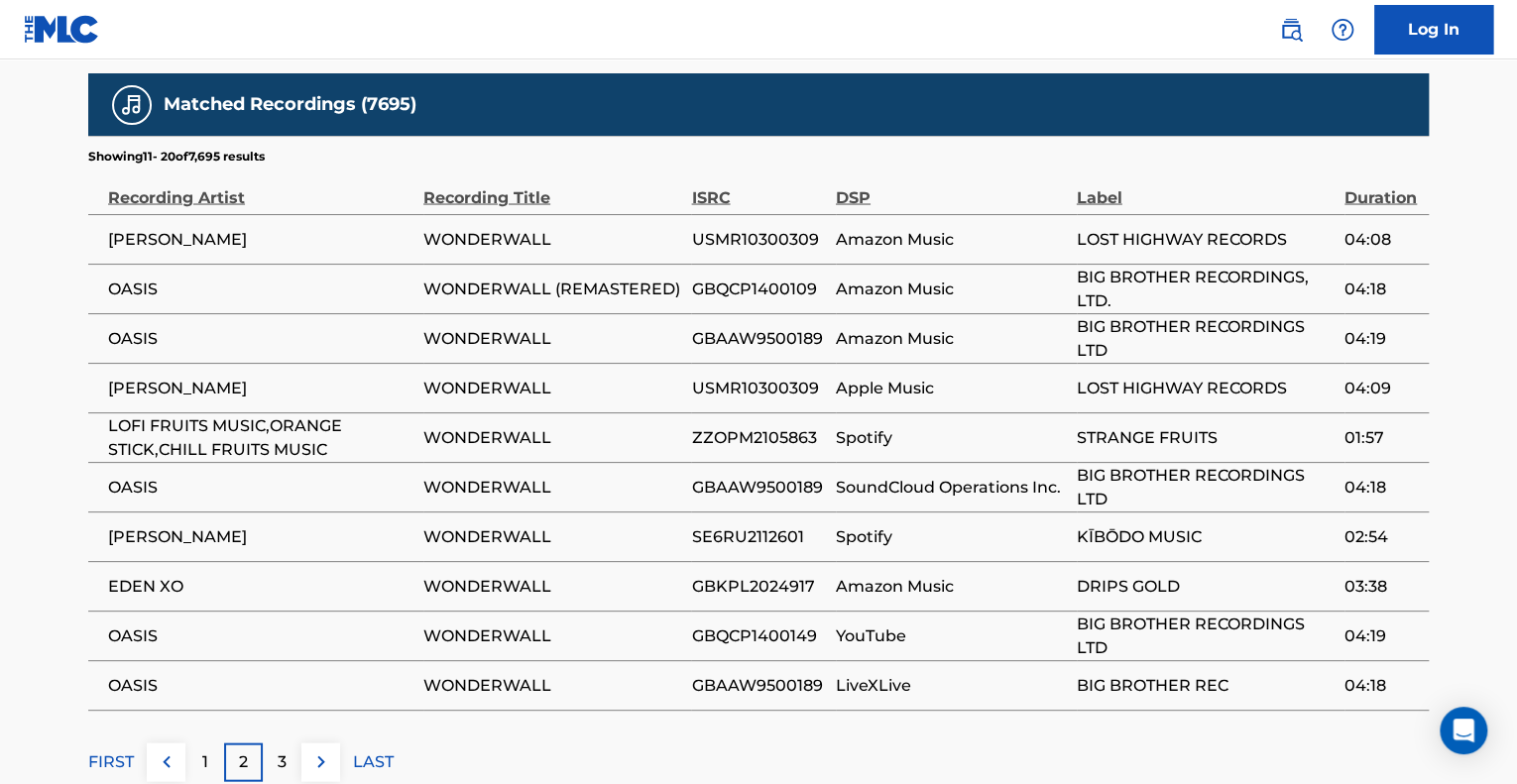 click on "3" at bounding box center [282, 761] 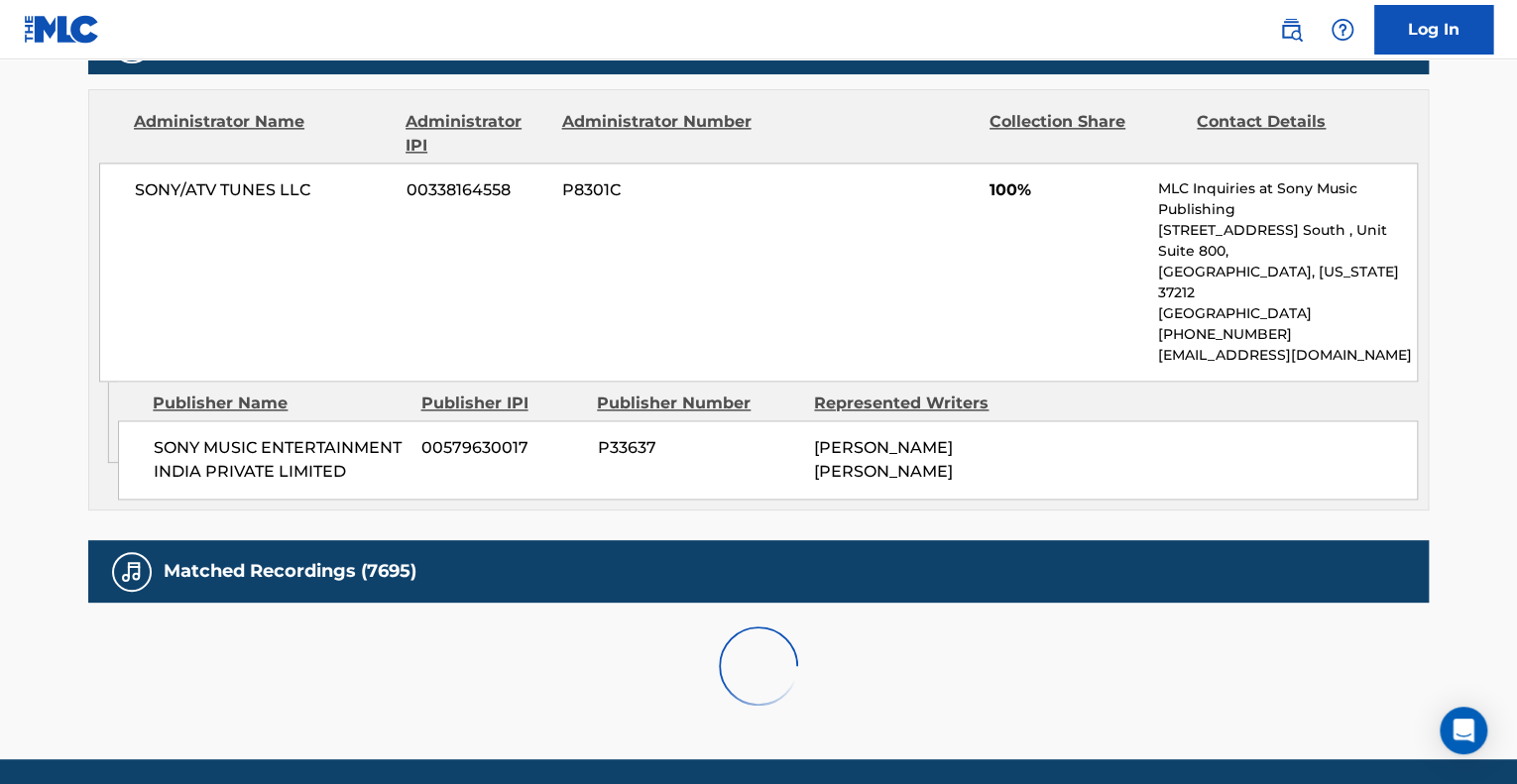 scroll, scrollTop: 1784, scrollLeft: 0, axis: vertical 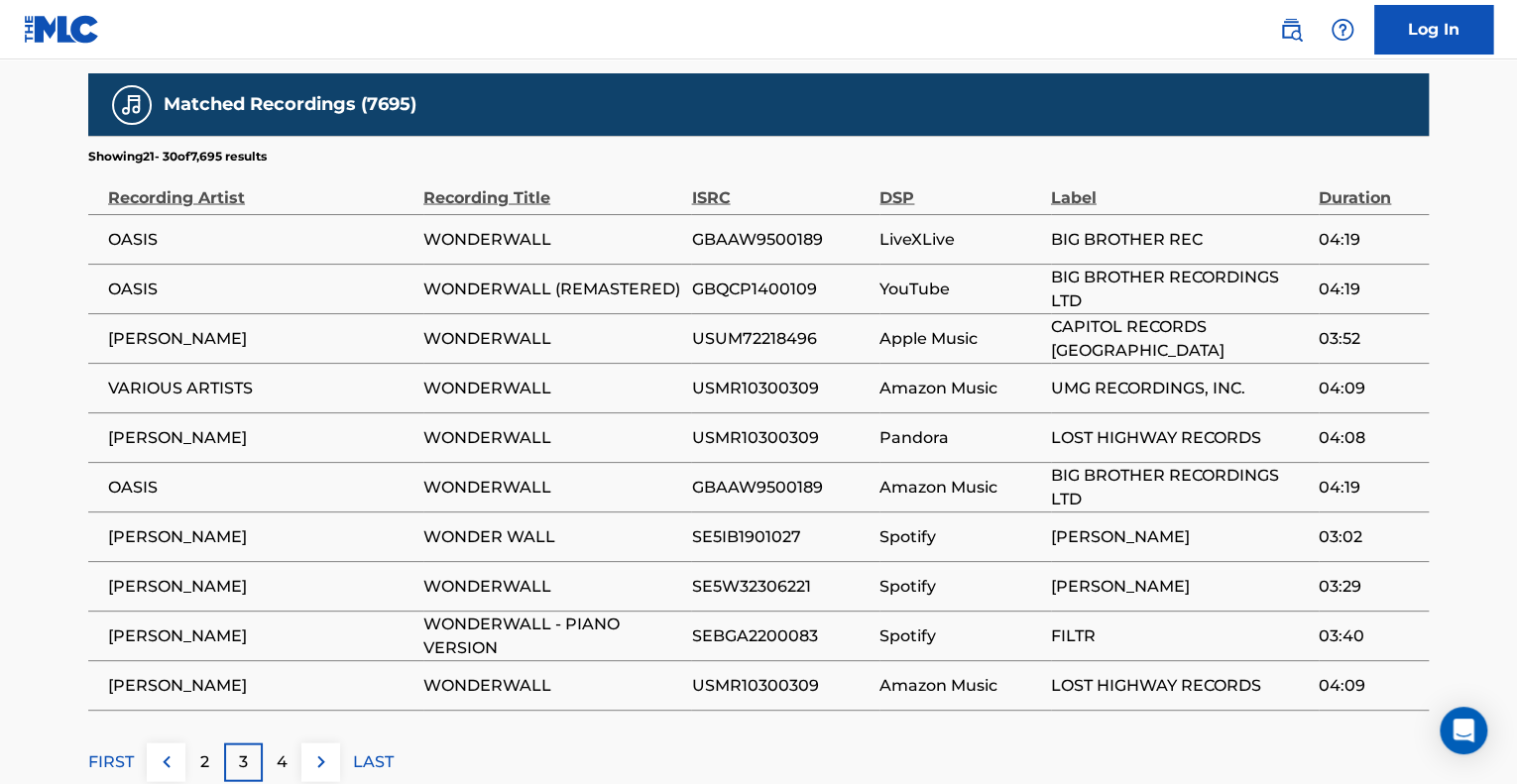 click at bounding box center (167, 761) 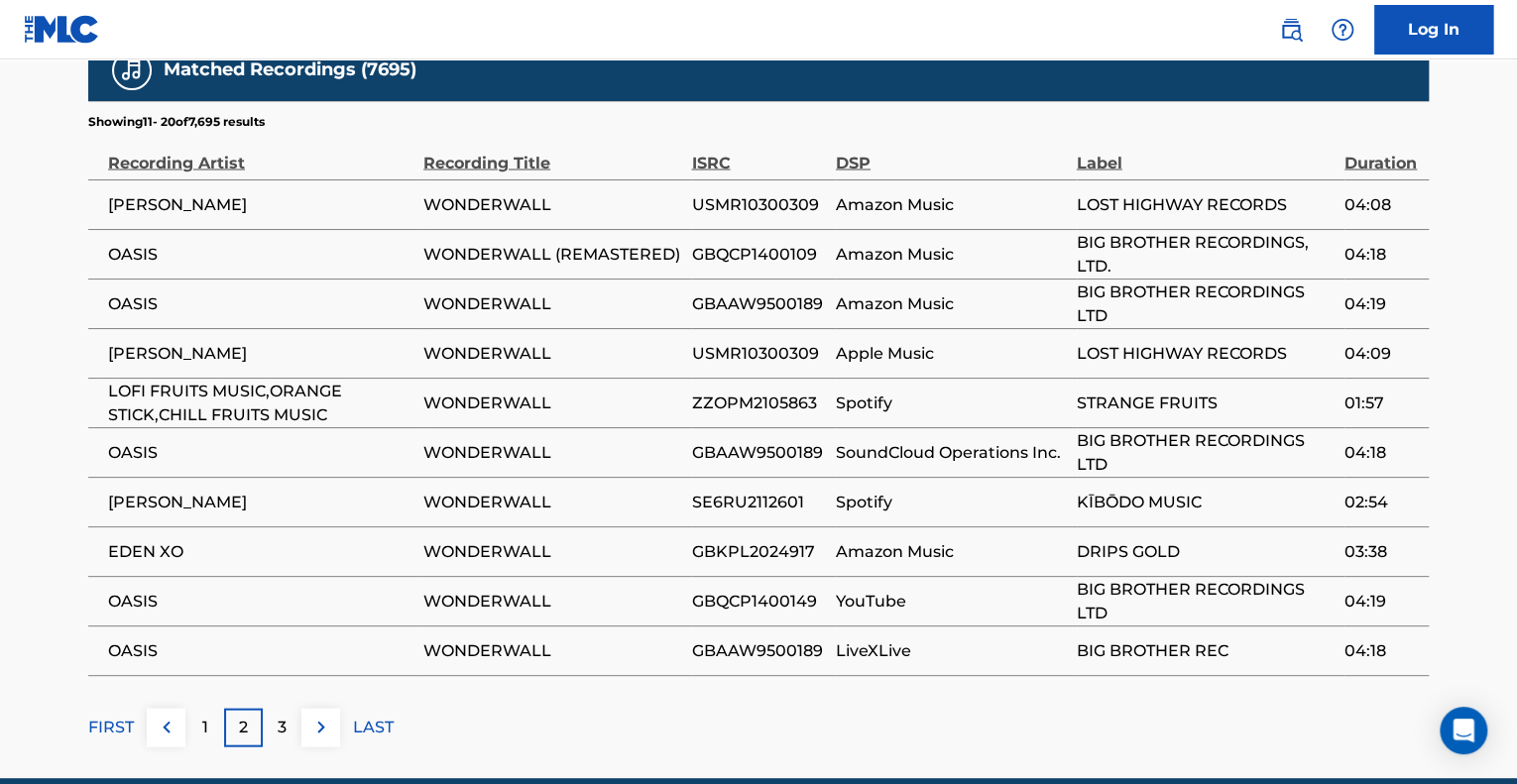scroll, scrollTop: 1838, scrollLeft: 0, axis: vertical 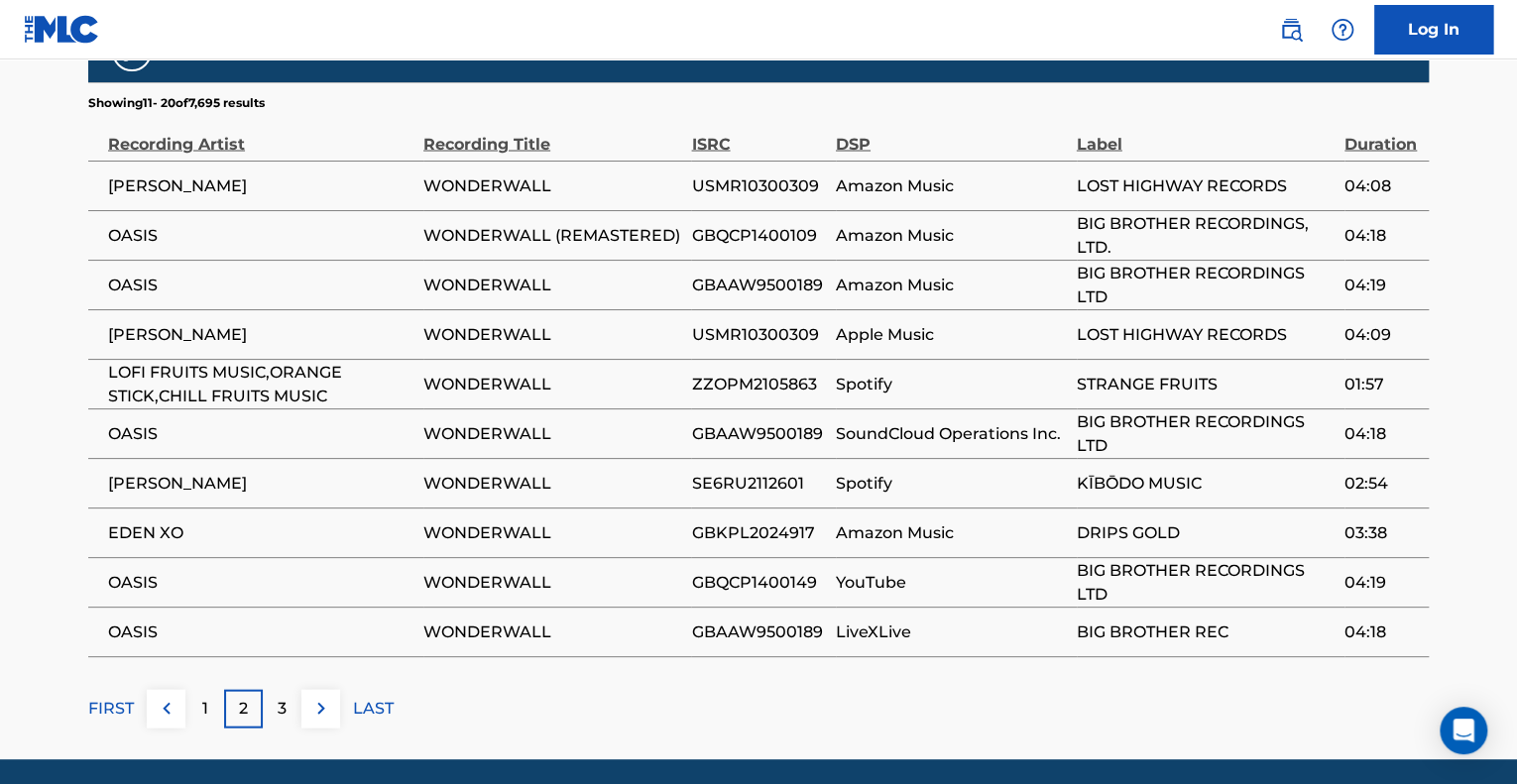 click on "1" at bounding box center (205, 708) 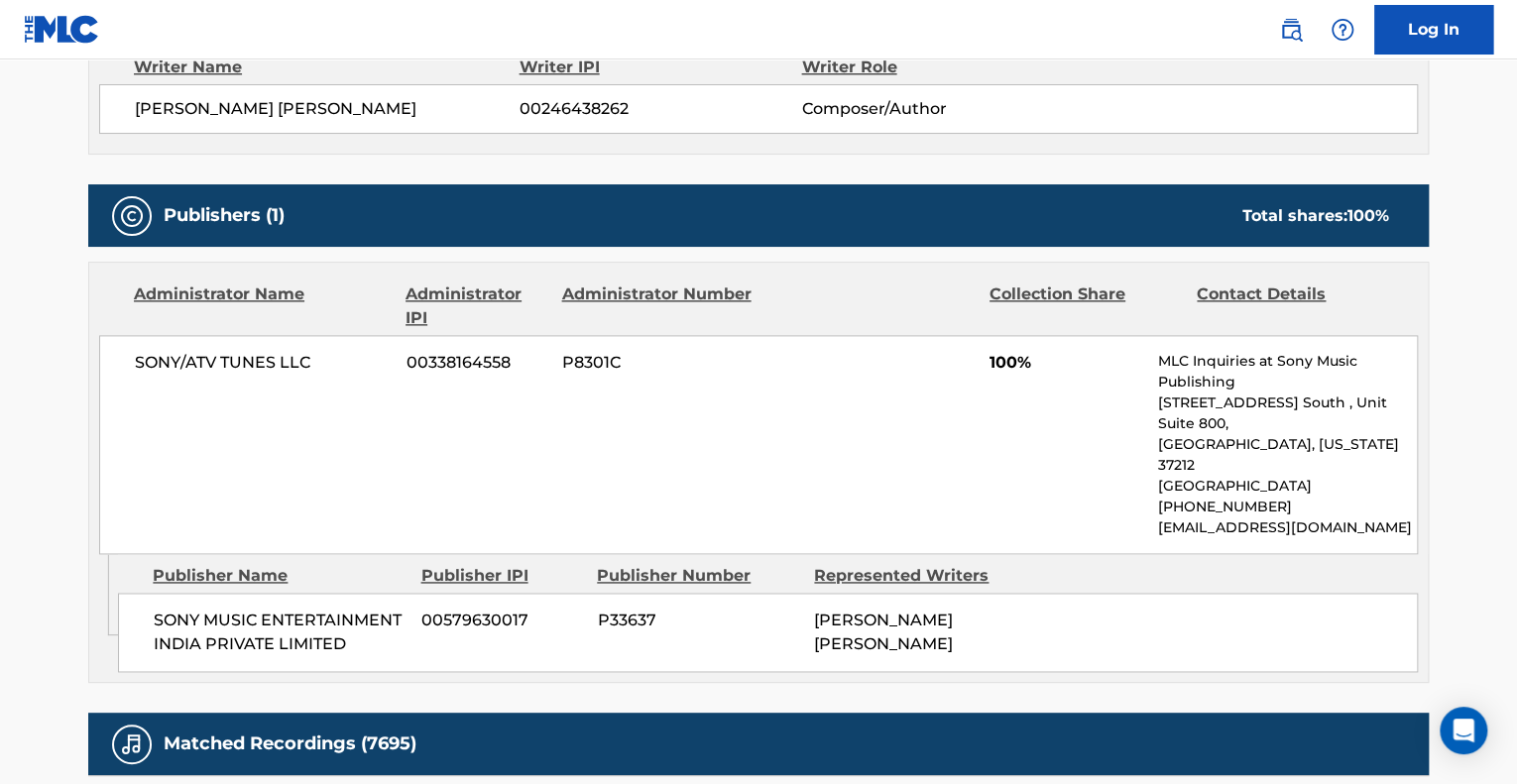 scroll, scrollTop: 1144, scrollLeft: 0, axis: vertical 